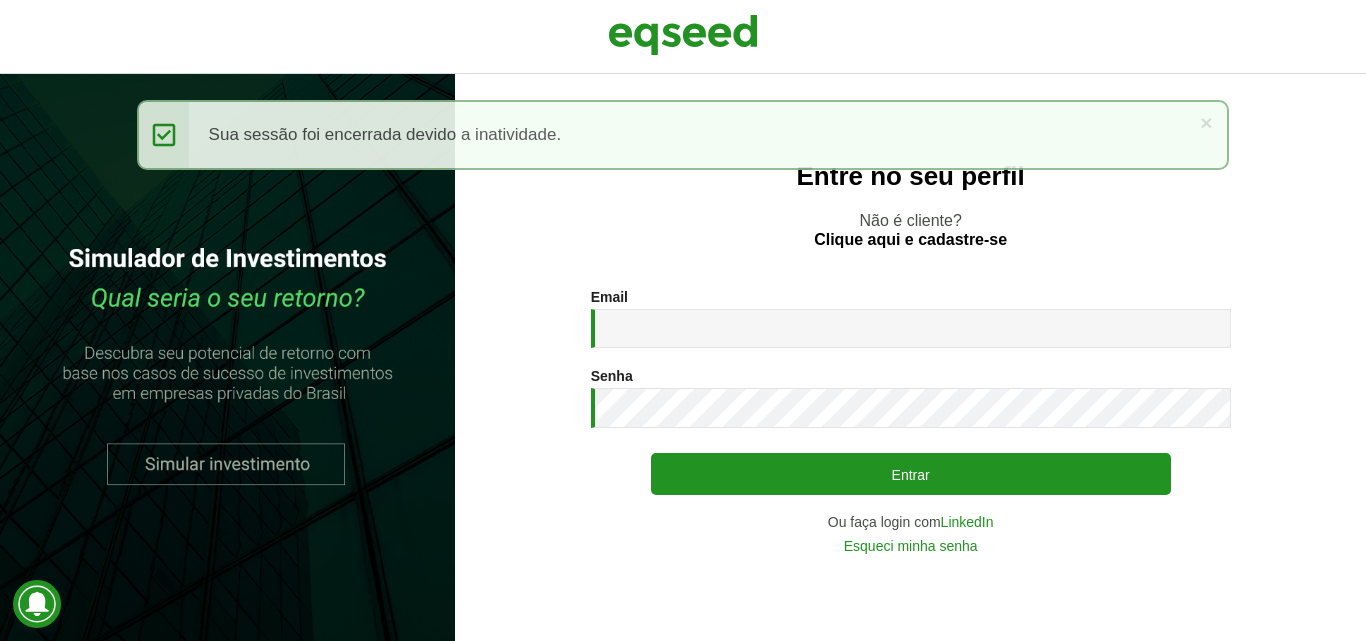 scroll, scrollTop: 0, scrollLeft: 0, axis: both 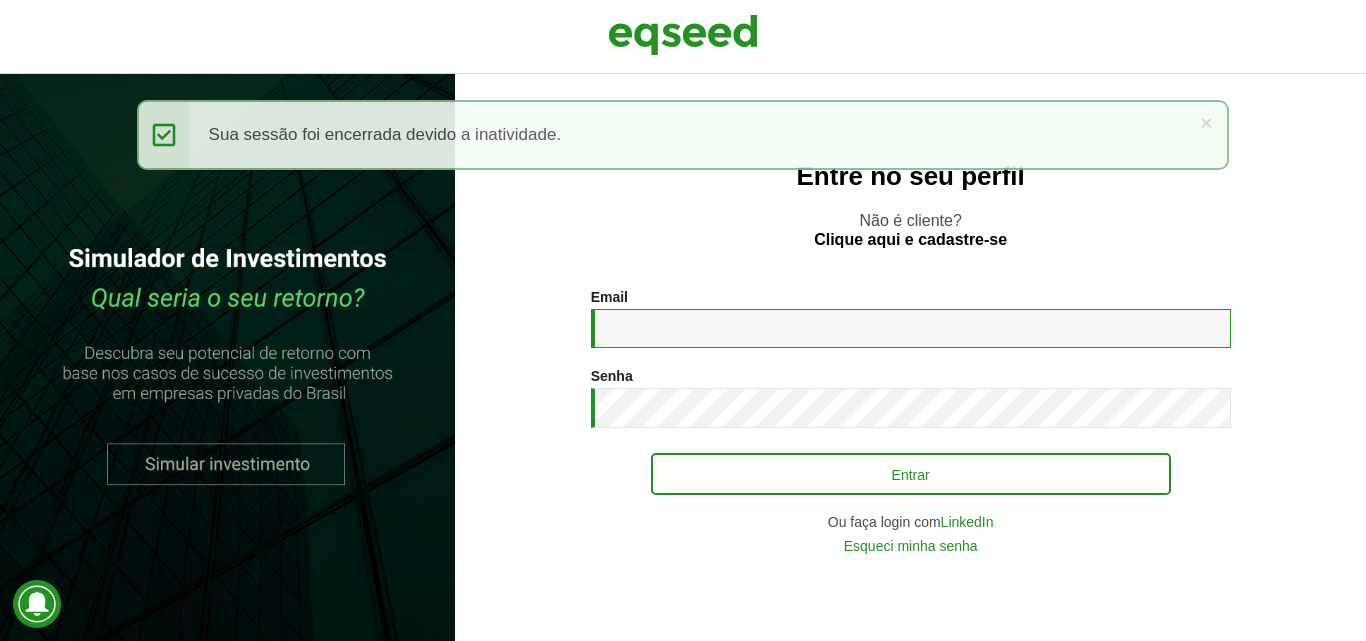 type on "**********" 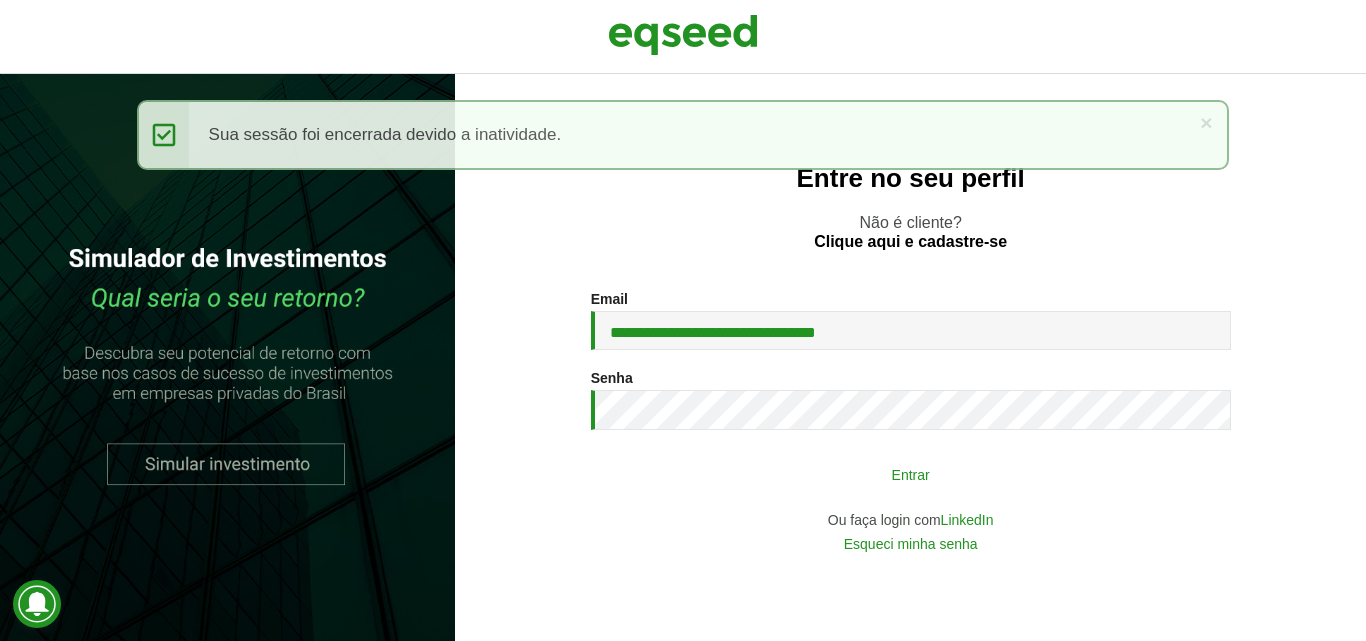 click on "Entrar" at bounding box center (911, 474) 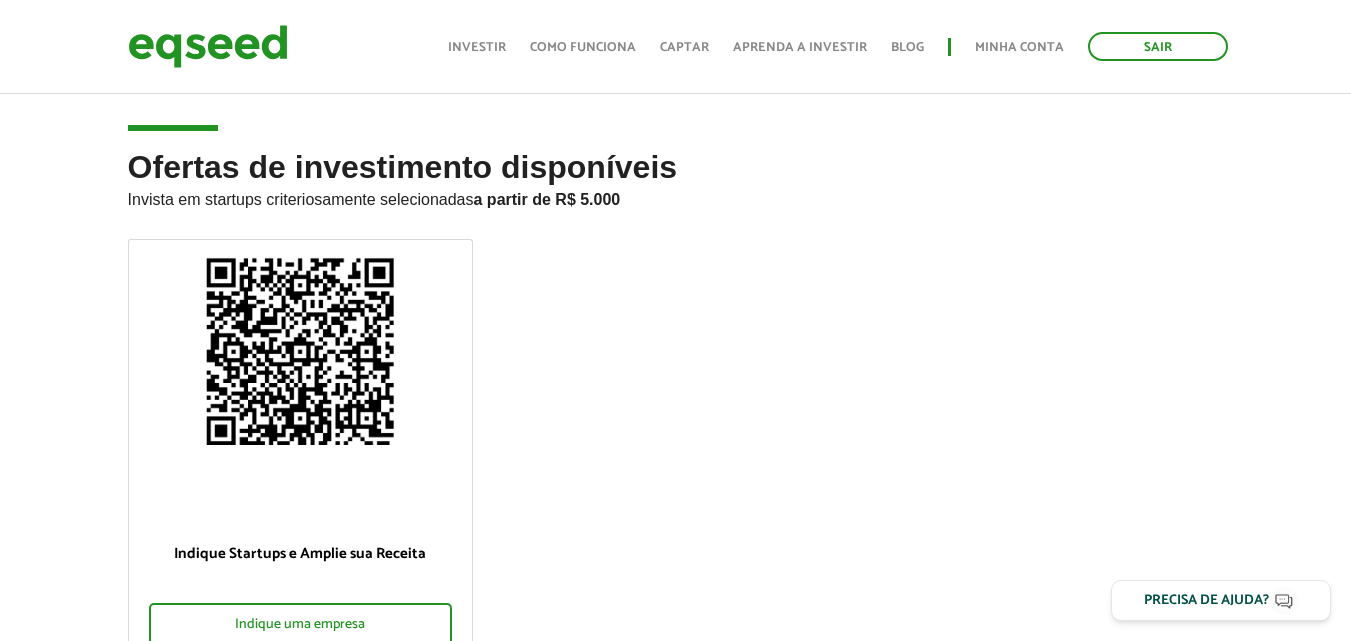 scroll, scrollTop: 480, scrollLeft: 0, axis: vertical 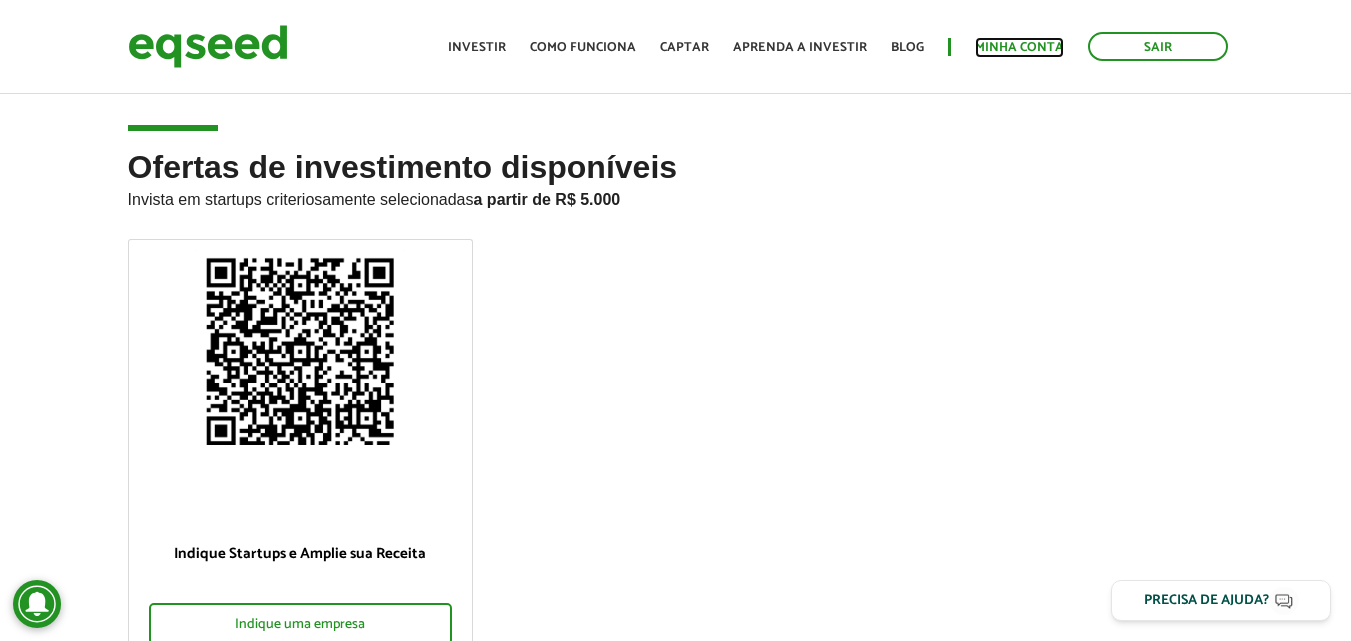 click on "Minha conta" at bounding box center (1019, 47) 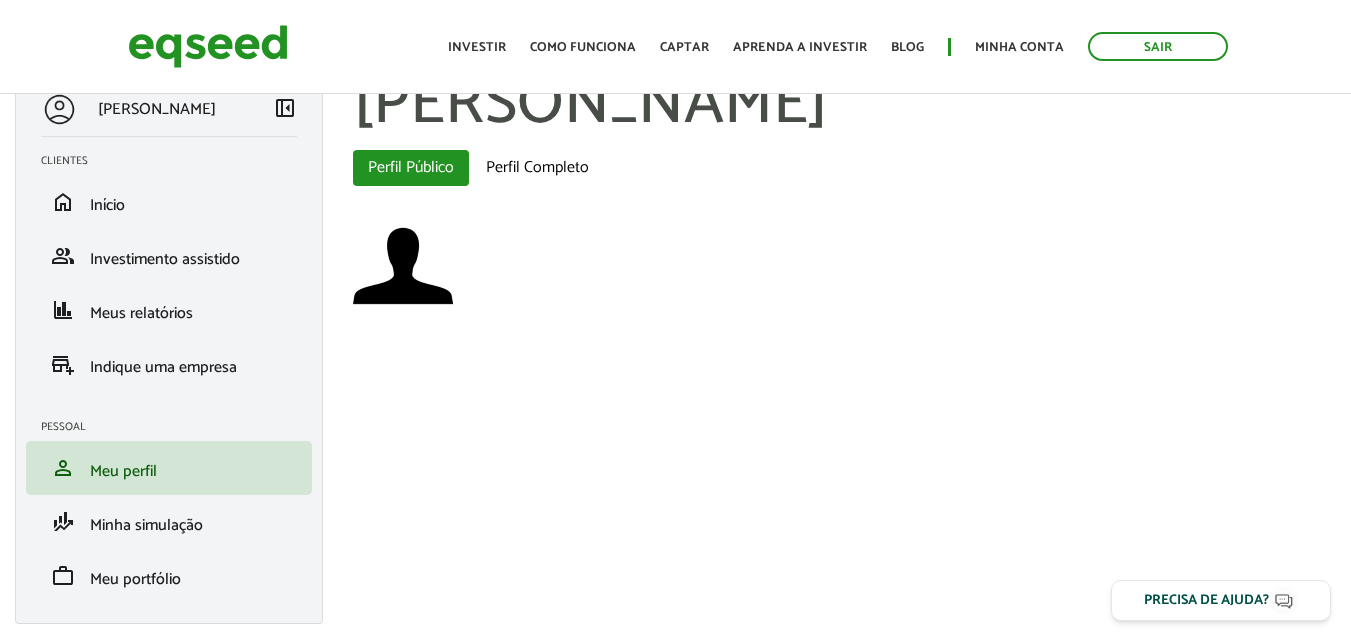 scroll, scrollTop: 2, scrollLeft: 0, axis: vertical 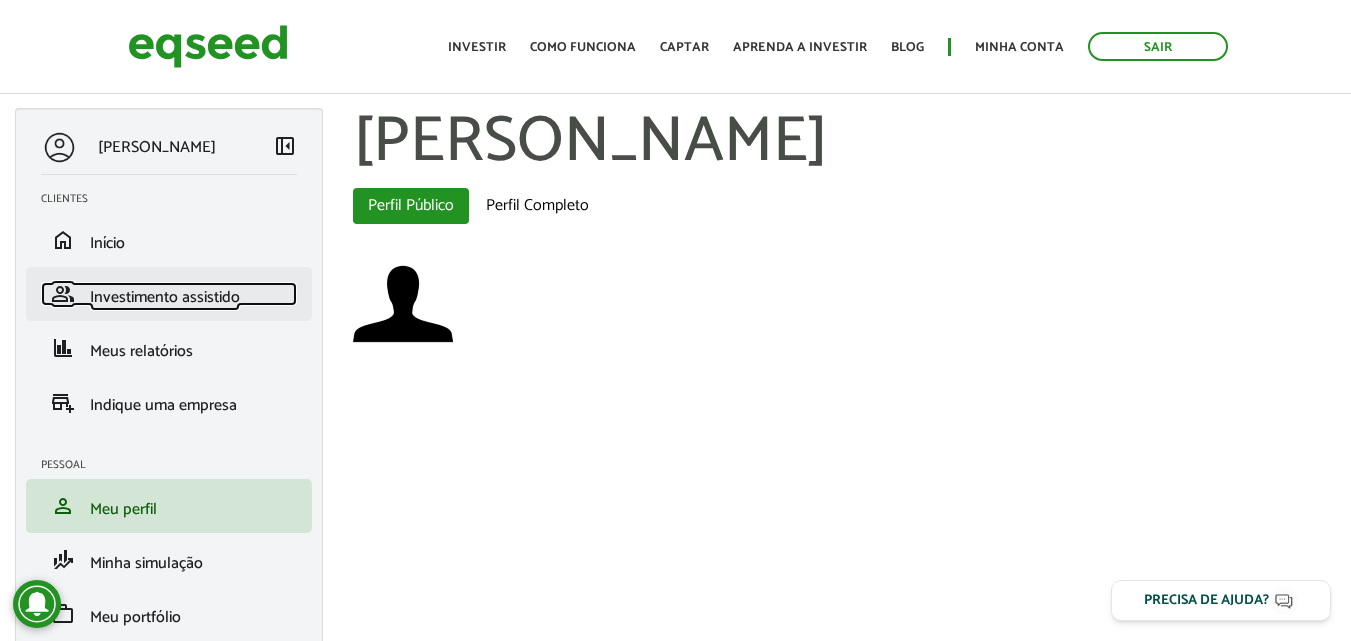click on "Investimento assistido" at bounding box center (165, 297) 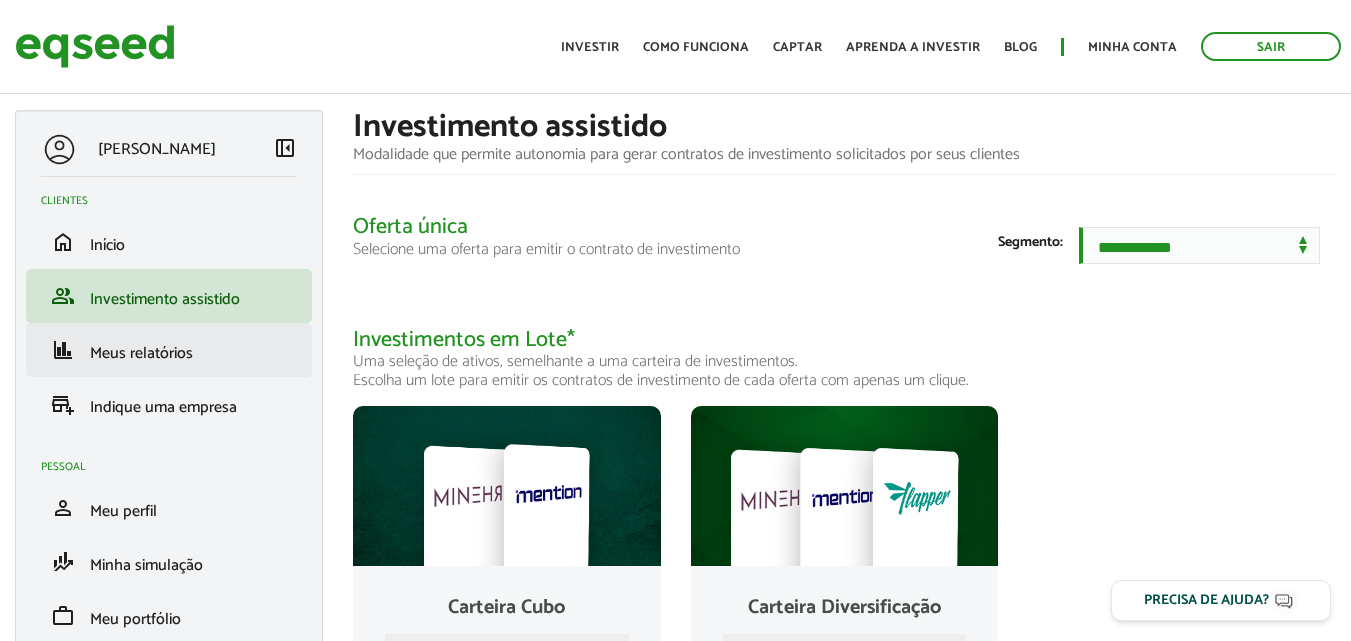 scroll, scrollTop: 0, scrollLeft: 0, axis: both 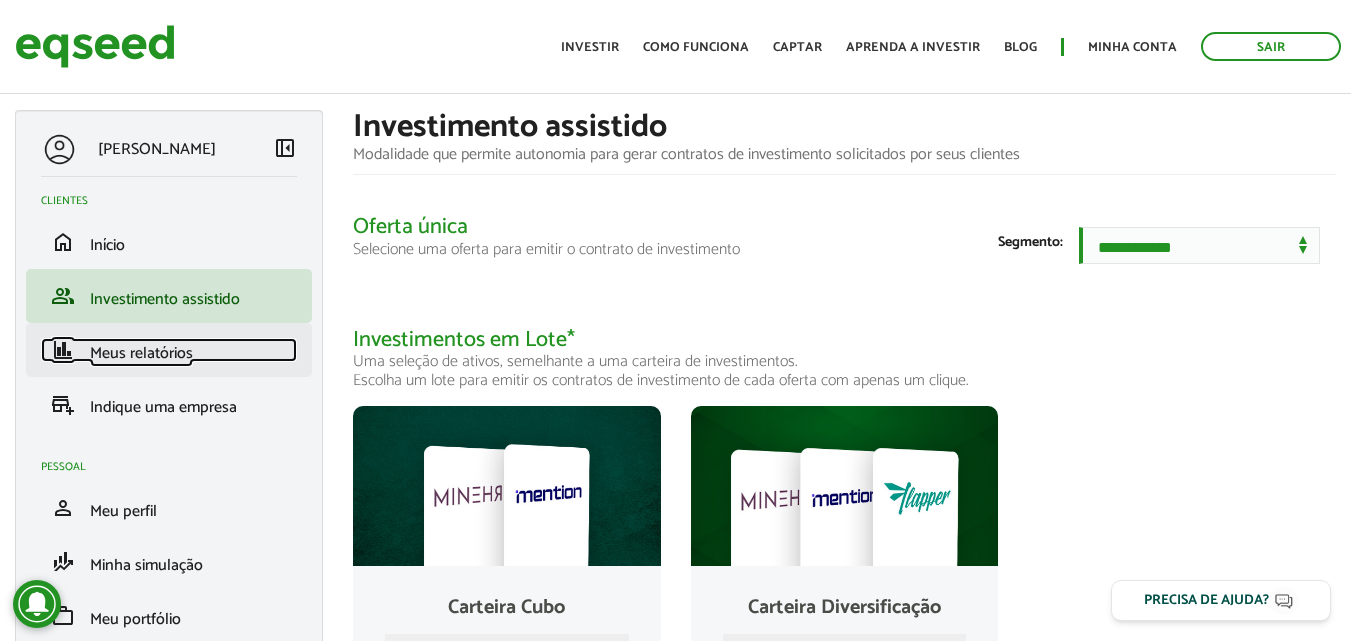 click on "Meus relatórios" at bounding box center (141, 353) 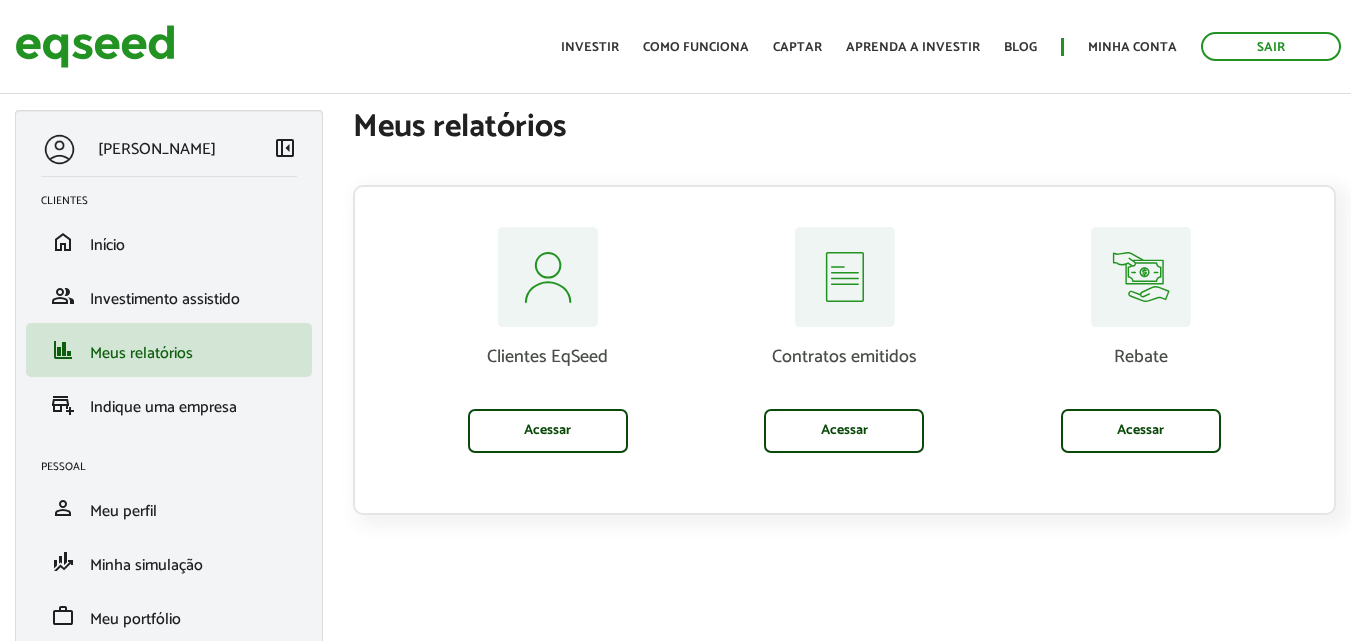 scroll, scrollTop: 0, scrollLeft: 0, axis: both 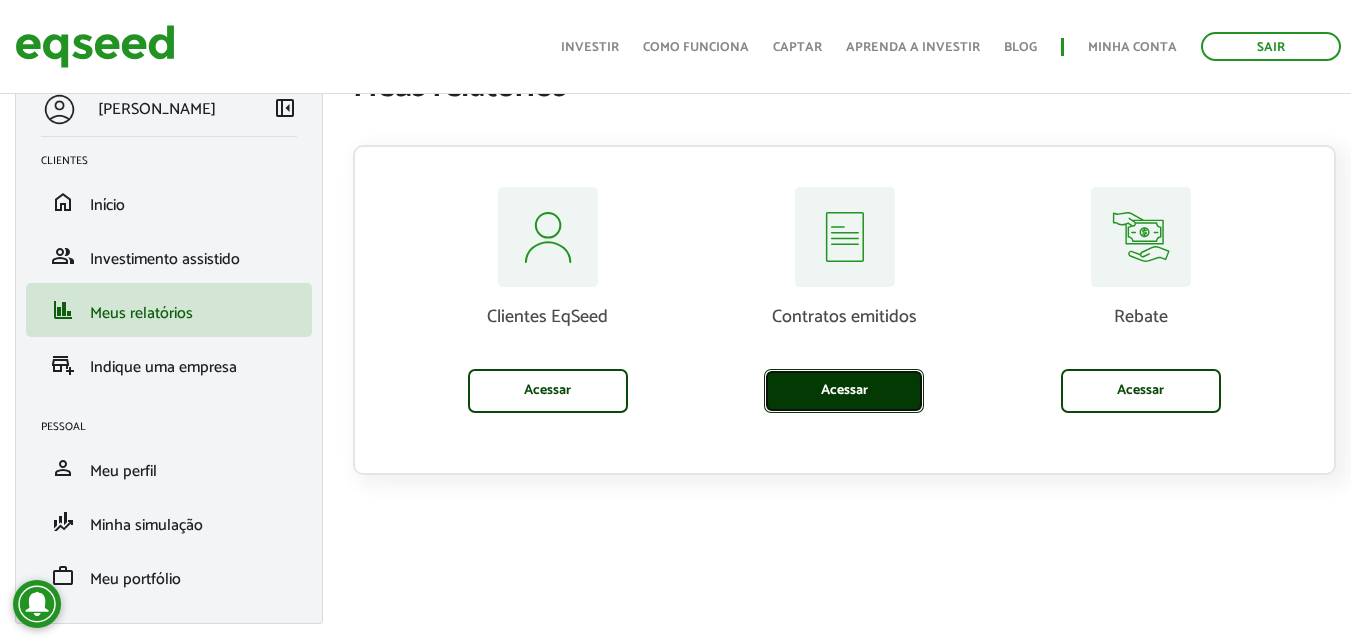 click on "Acessar" at bounding box center (844, 391) 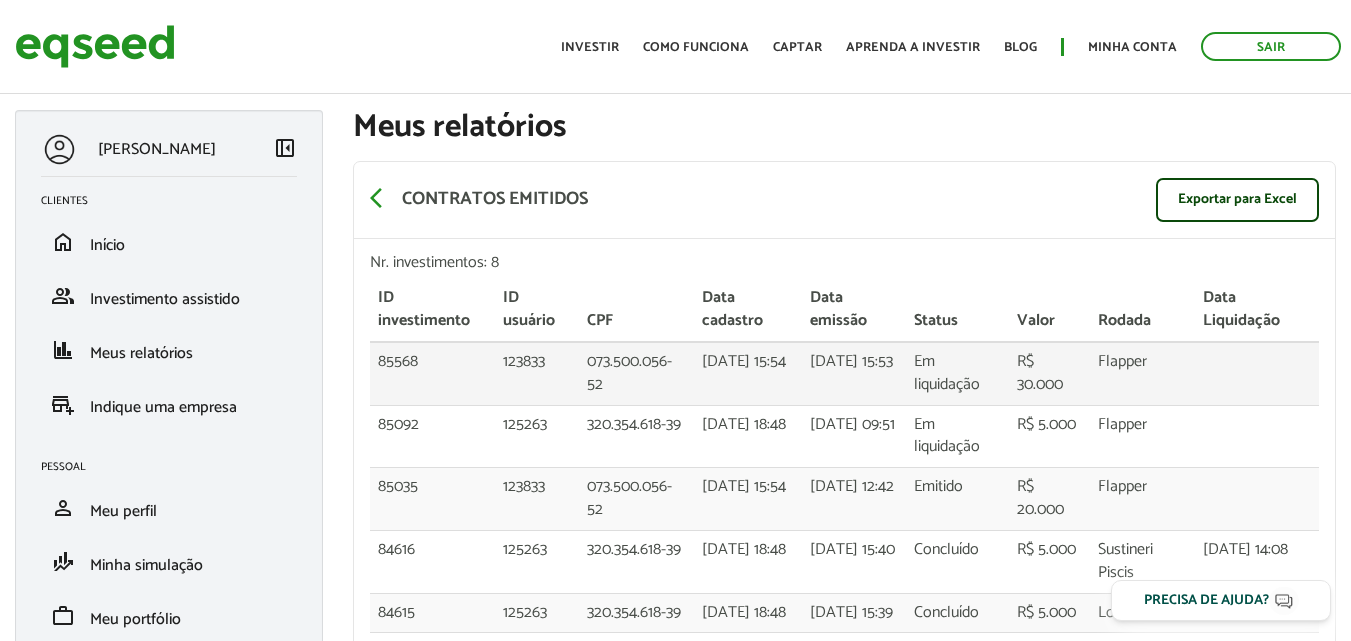 scroll, scrollTop: 0, scrollLeft: 0, axis: both 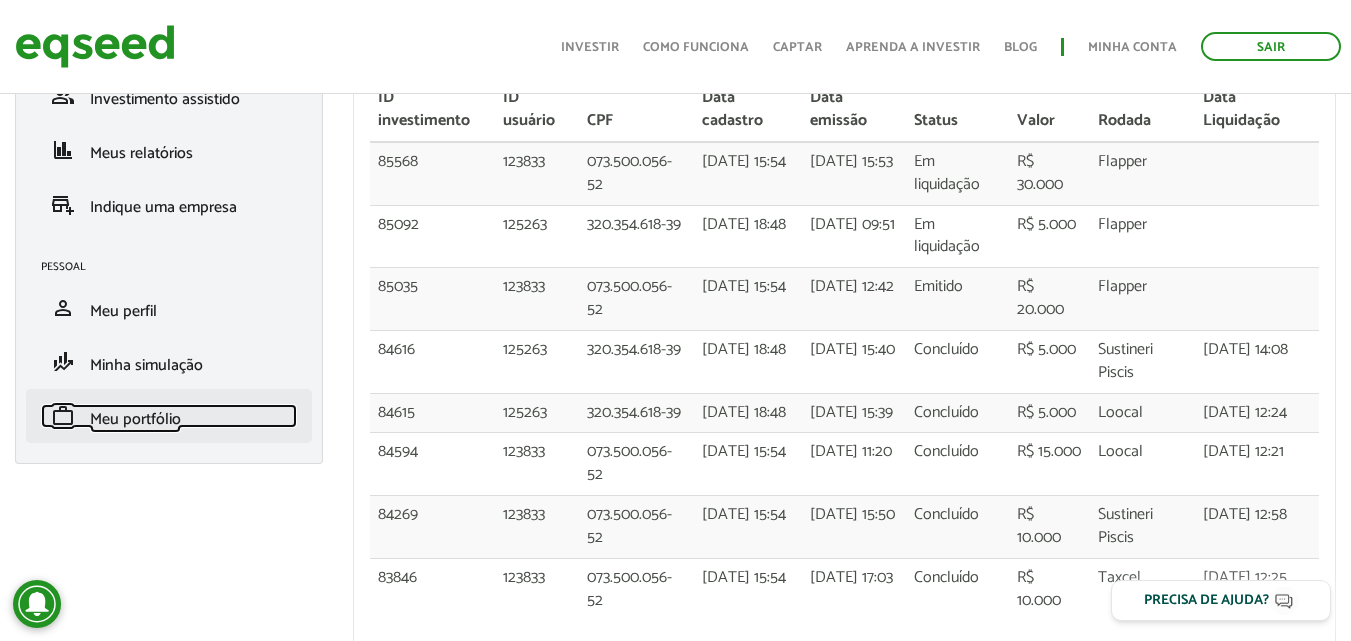 click on "Meu portfólio" at bounding box center (135, 419) 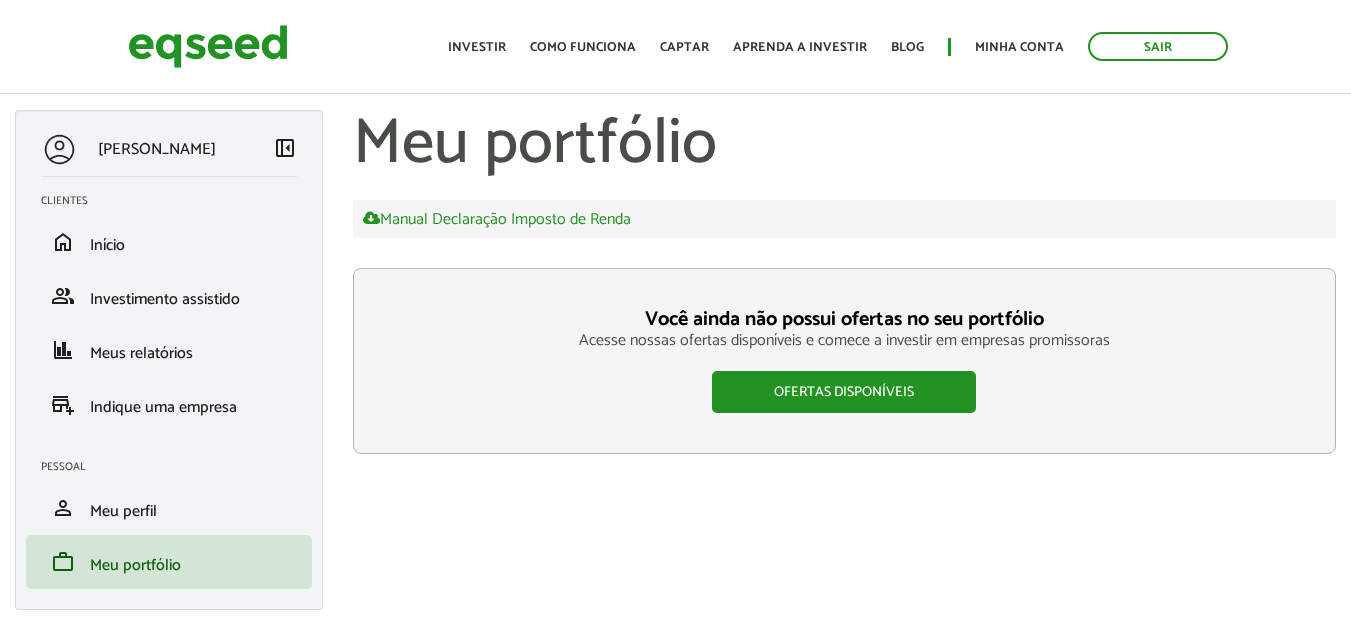 scroll, scrollTop: 0, scrollLeft: 0, axis: both 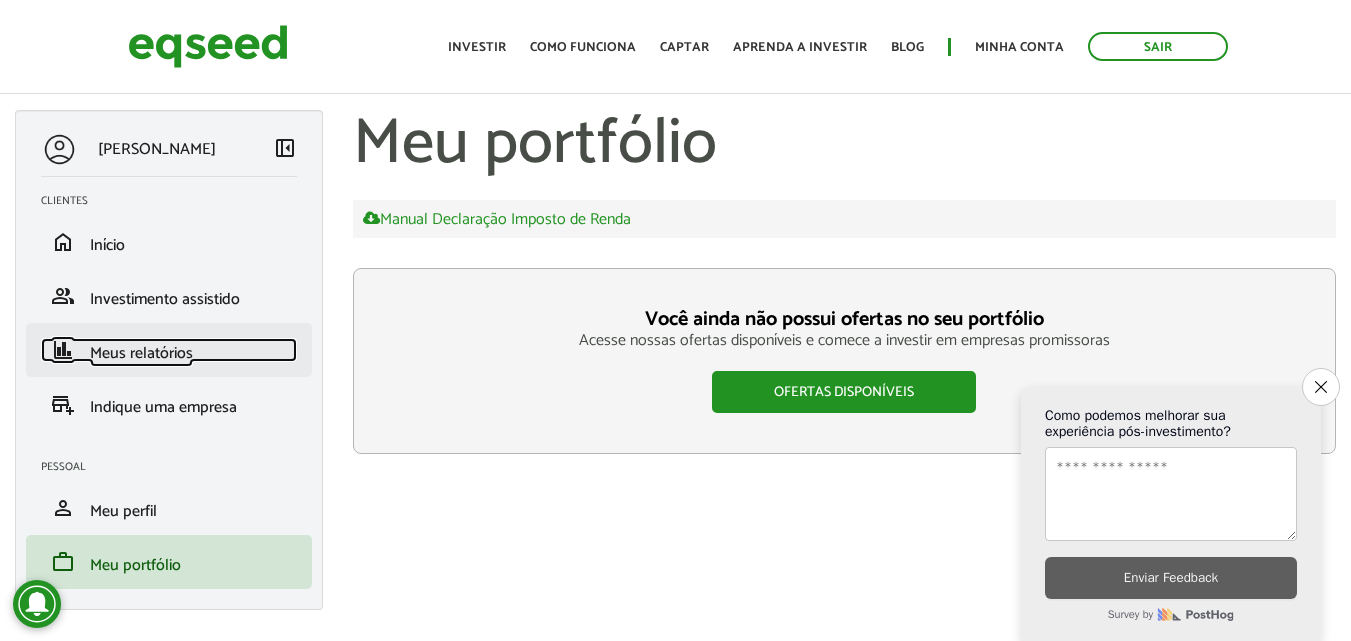 click on "Meus relatórios" at bounding box center (141, 353) 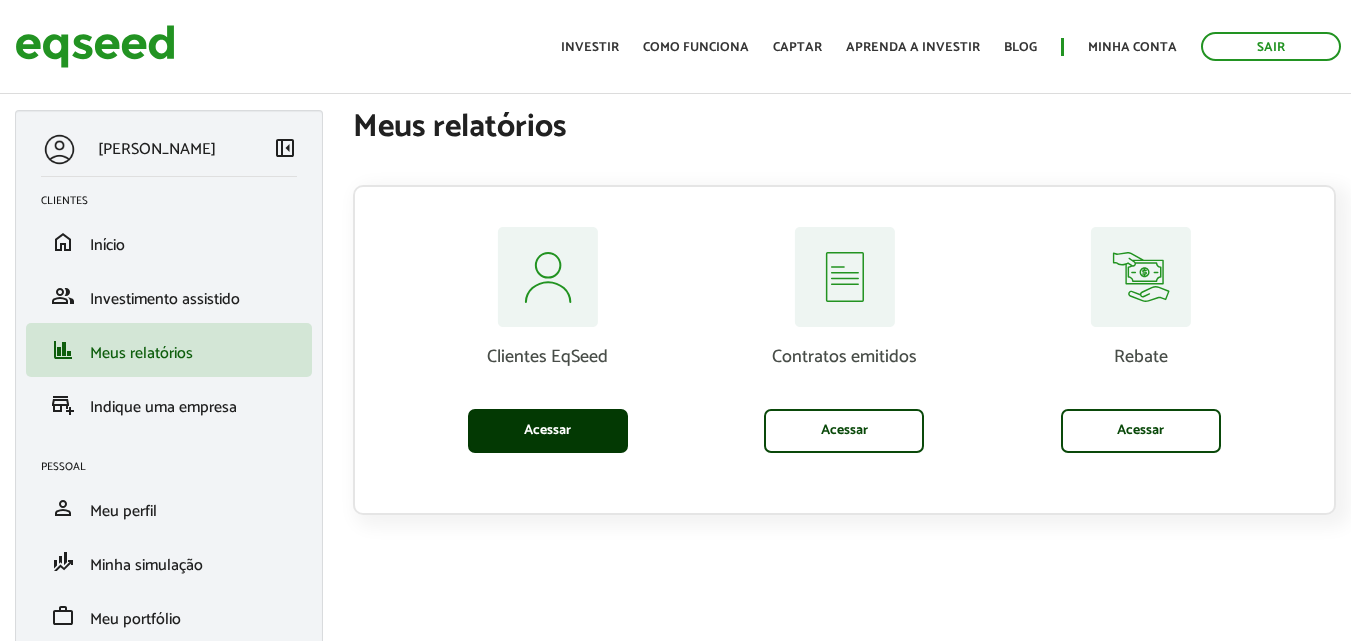 scroll, scrollTop: 0, scrollLeft: 0, axis: both 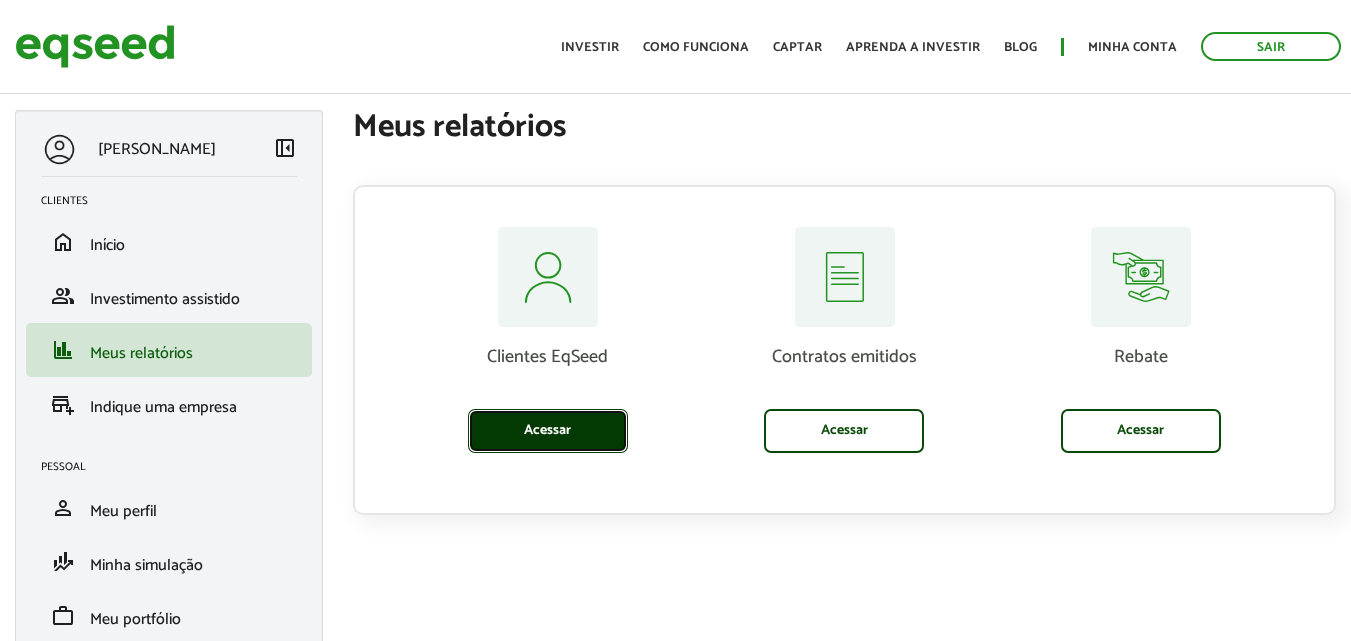 click on "Acessar" at bounding box center [548, 431] 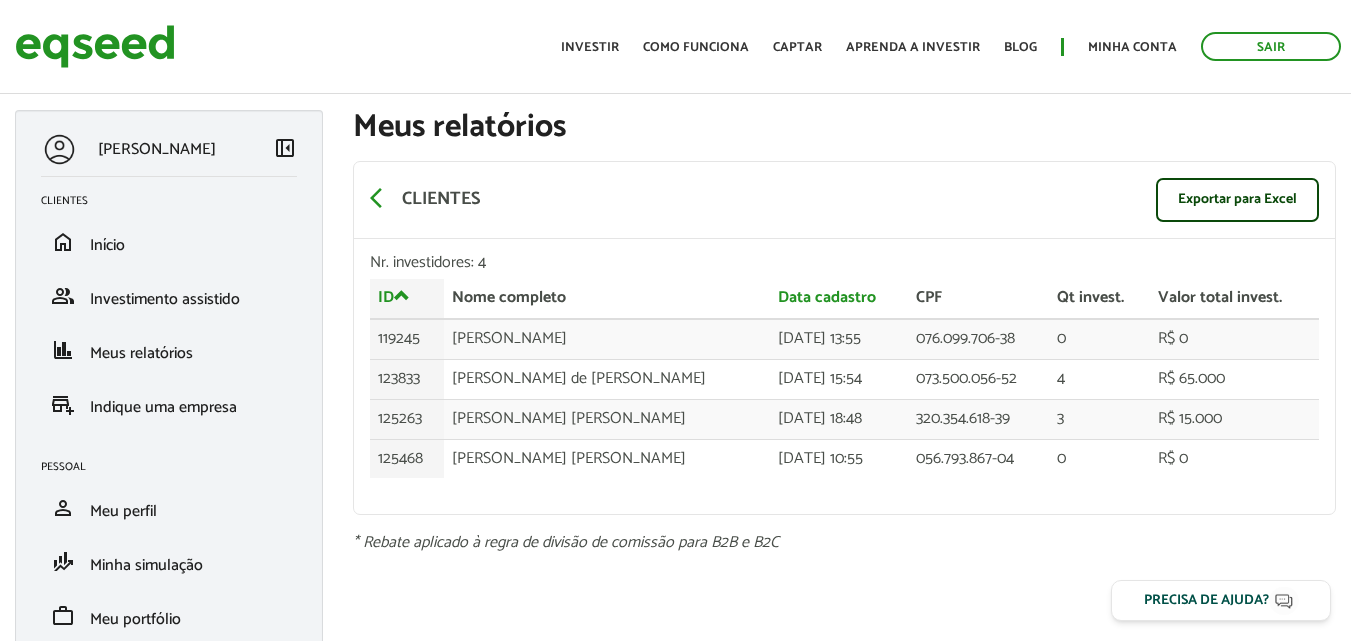 scroll, scrollTop: 0, scrollLeft: 0, axis: both 